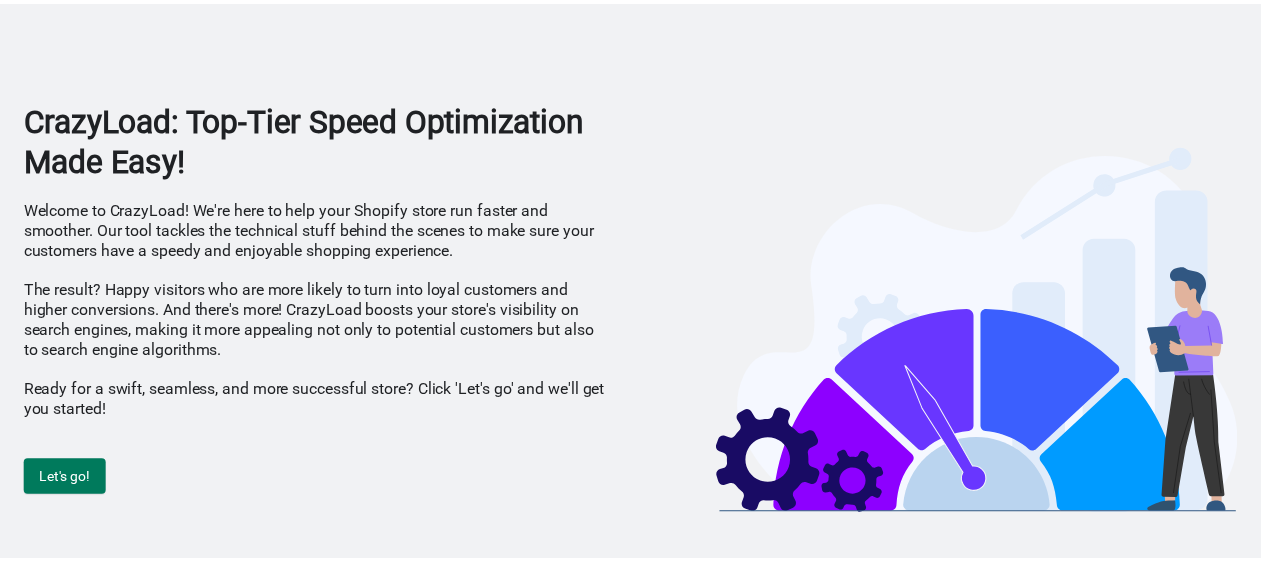 scroll, scrollTop: 0, scrollLeft: 0, axis: both 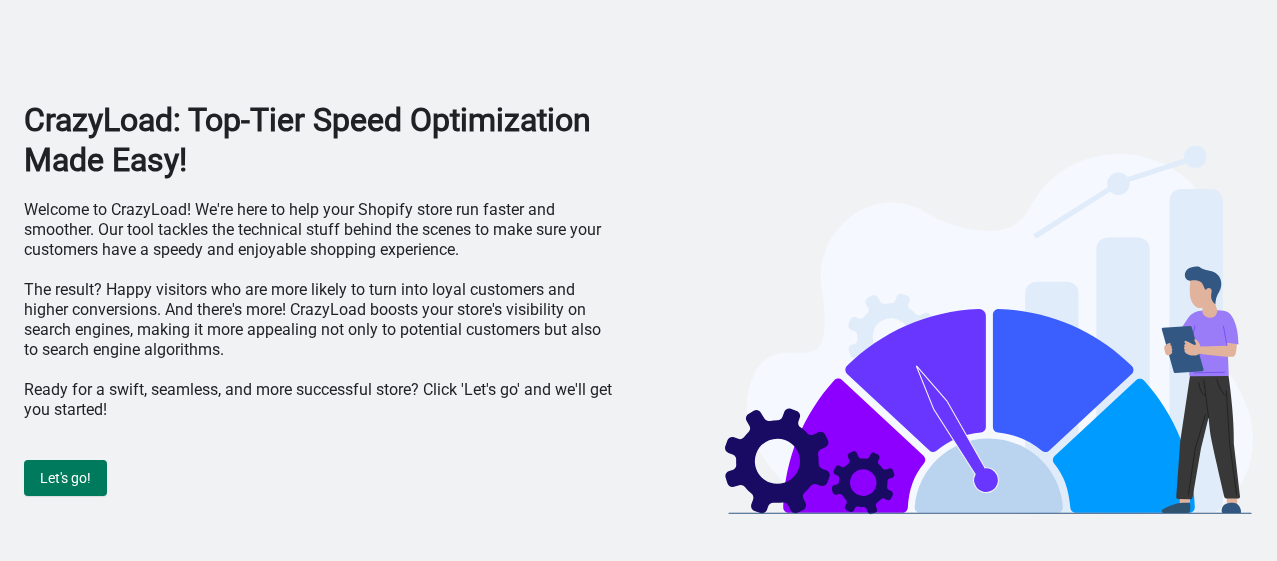 drag, startPoint x: 74, startPoint y: 476, endPoint x: 84, endPoint y: 461, distance: 18.027756 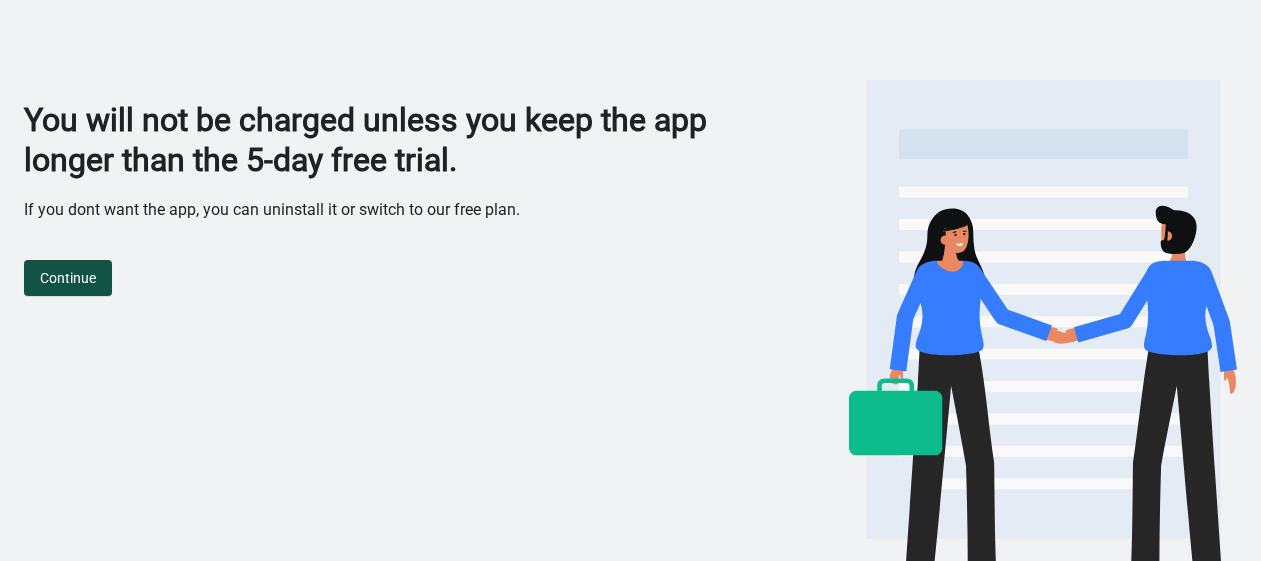 click on "Continue" at bounding box center [68, 278] 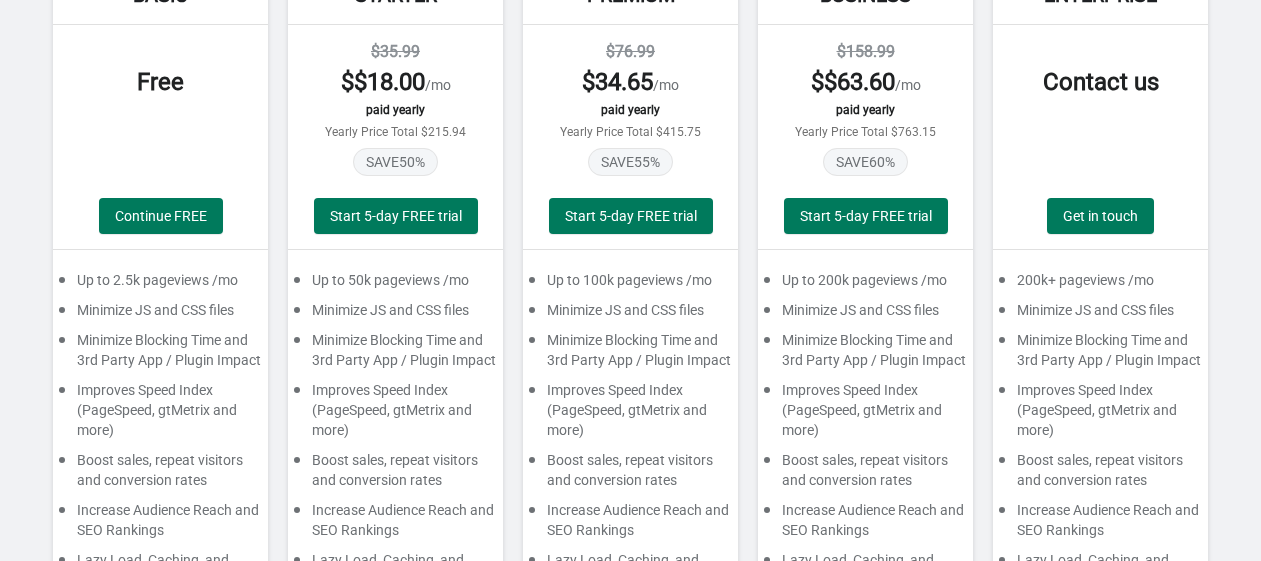 scroll, scrollTop: 222, scrollLeft: 0, axis: vertical 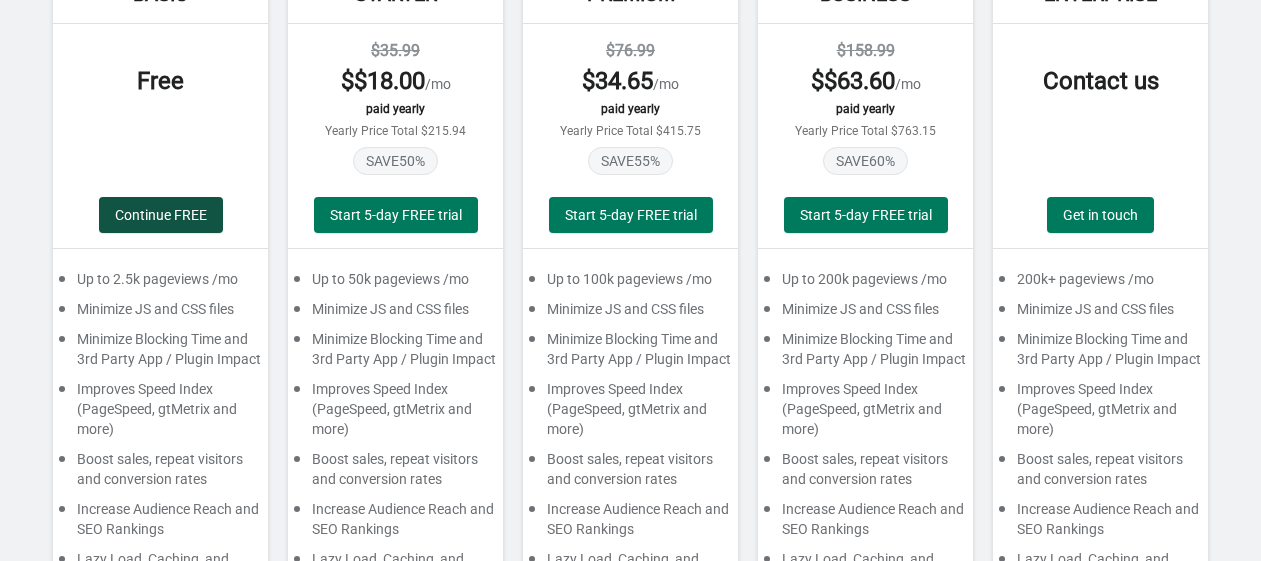 click on "Continue FREE" at bounding box center [161, 215] 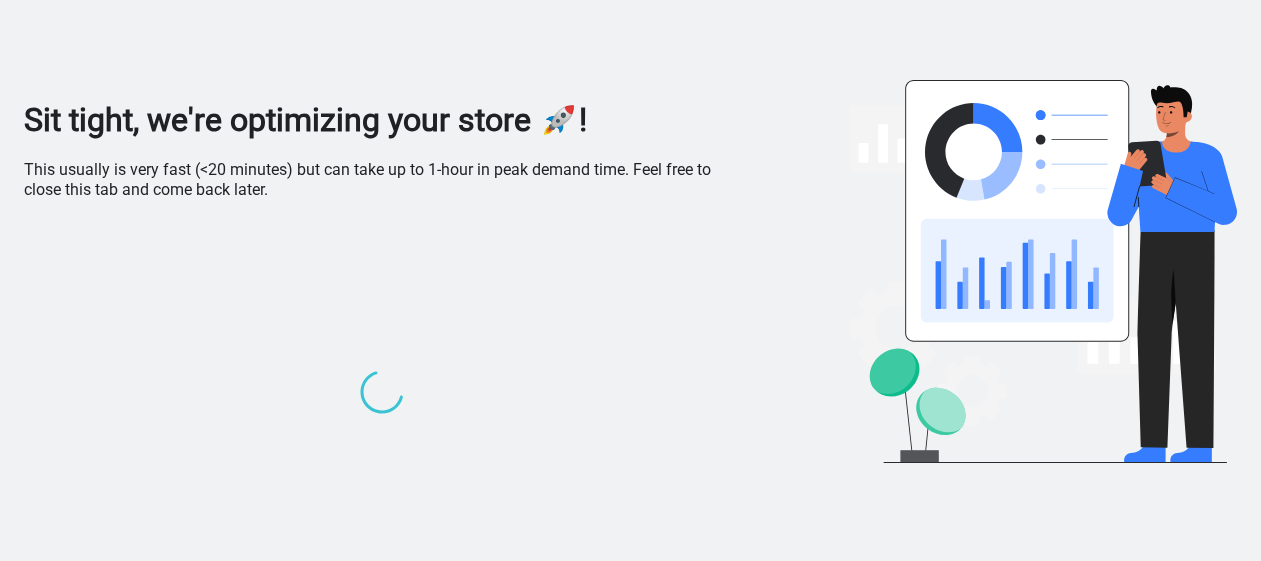 scroll, scrollTop: 75, scrollLeft: 0, axis: vertical 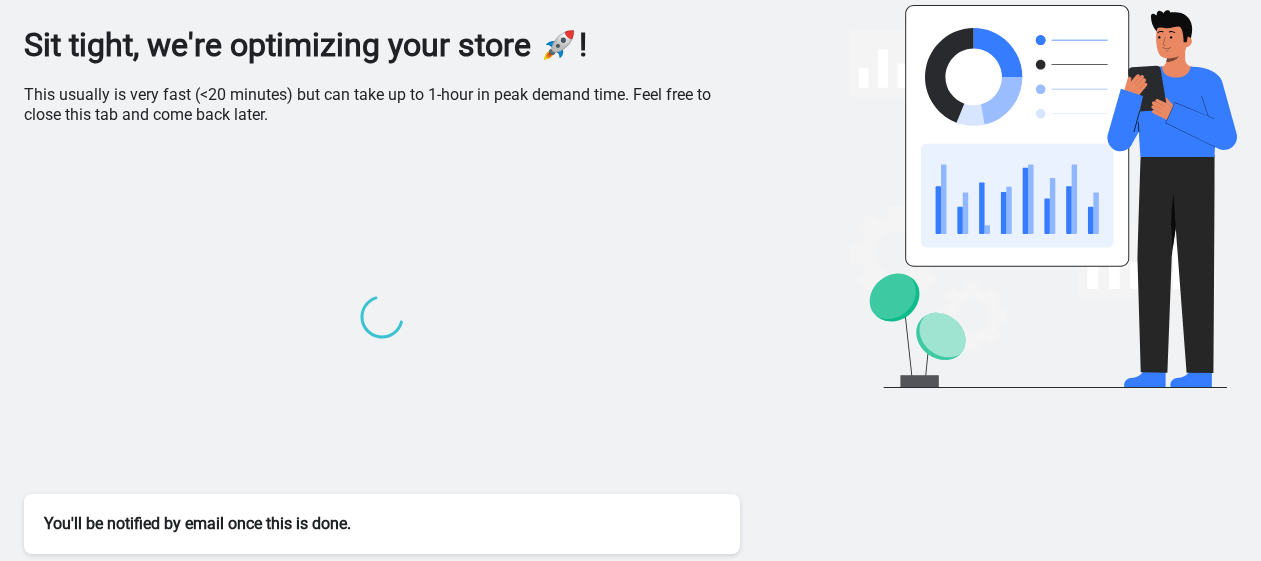 click on "You'll be notified by email once this is done." at bounding box center (382, 524) 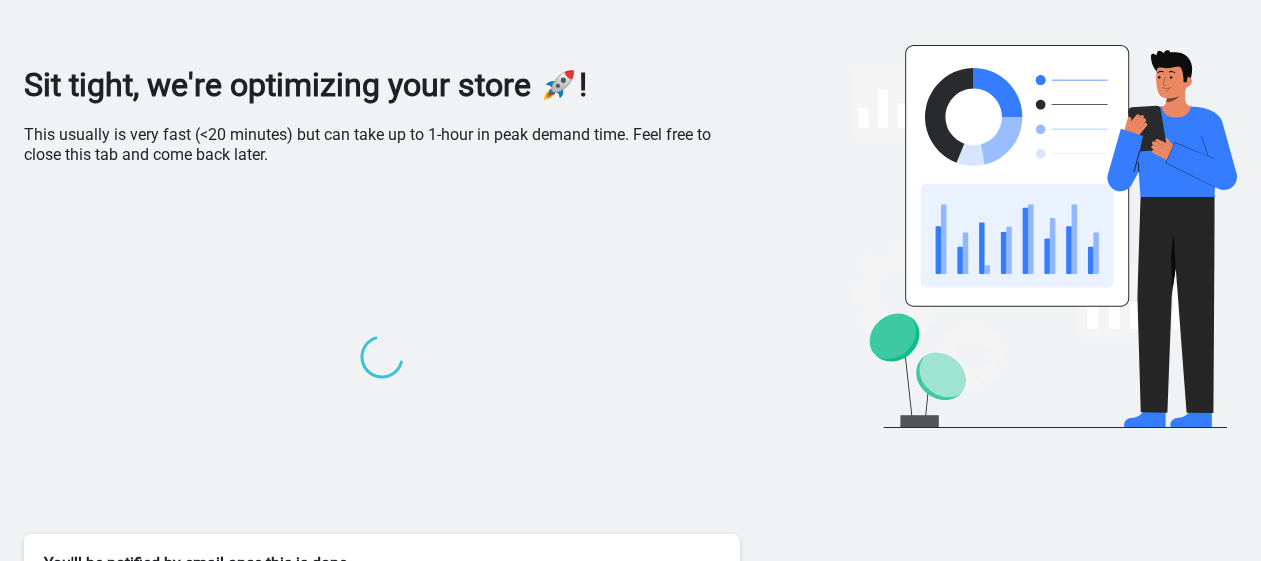 scroll, scrollTop: 0, scrollLeft: 0, axis: both 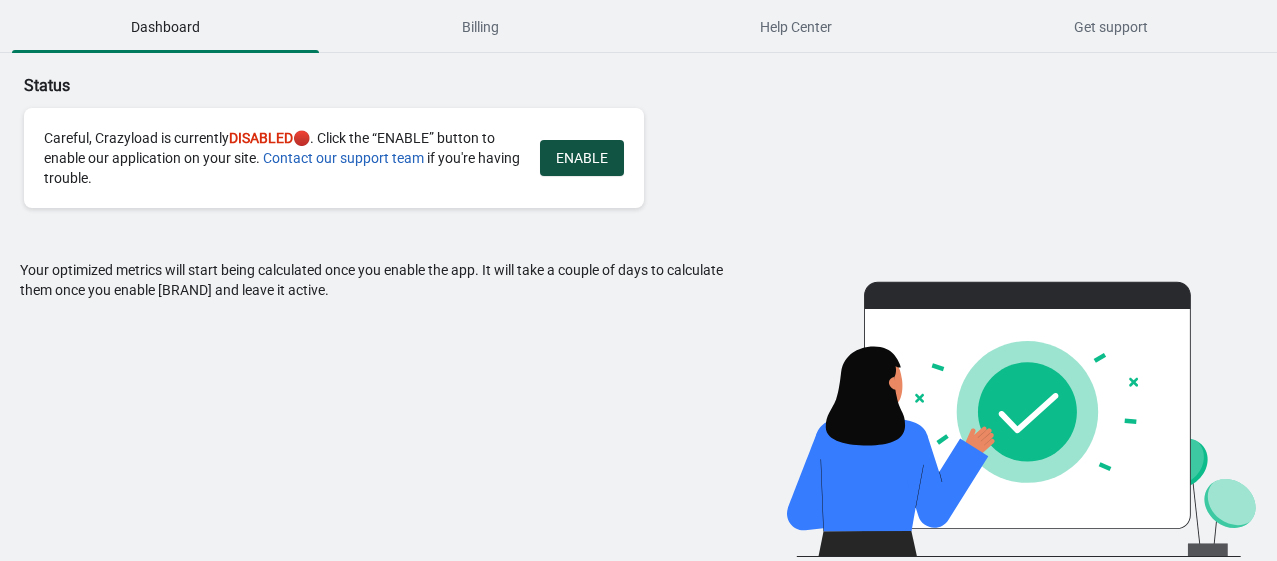 click on "ENABLE" at bounding box center (582, 158) 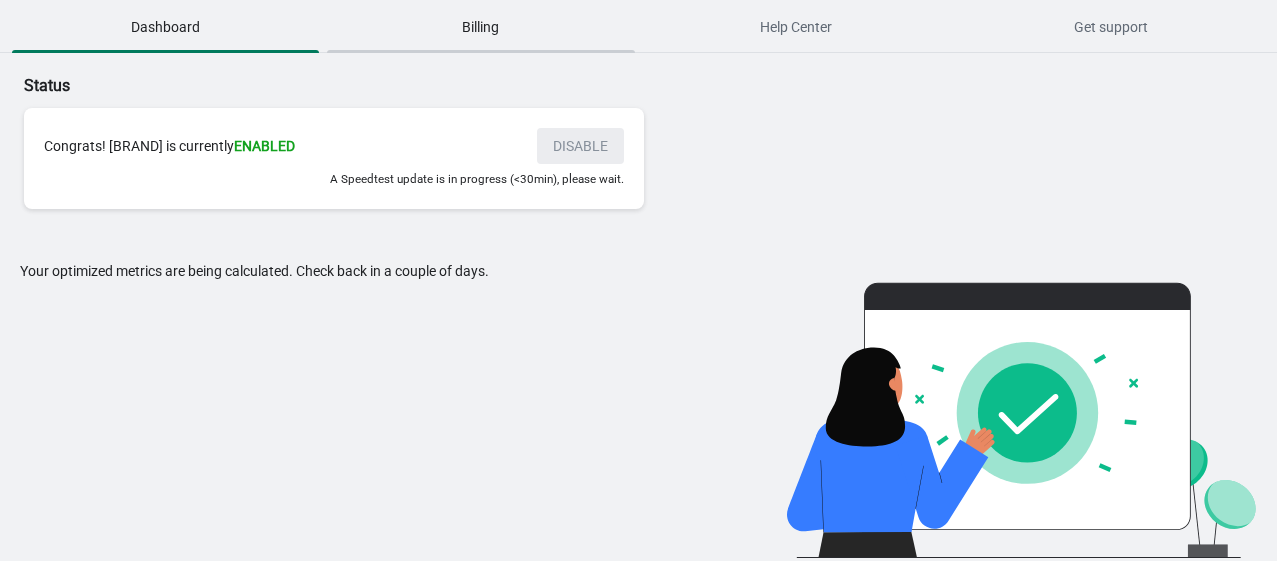 click on "Billing" at bounding box center (480, 27) 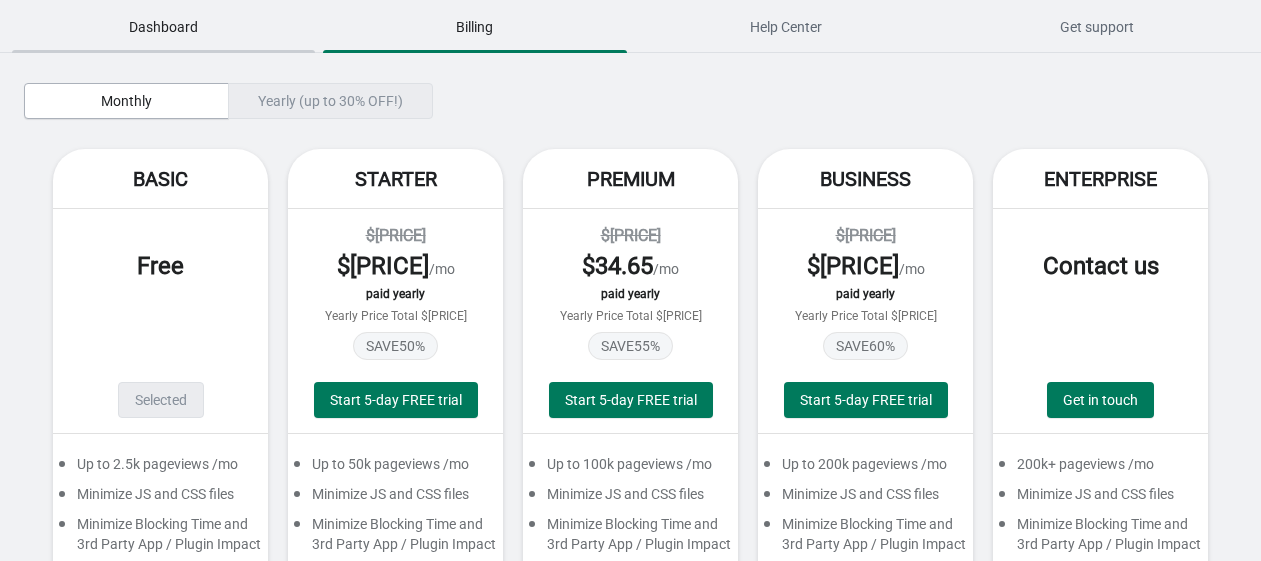click on "Dashboard" at bounding box center [163, 27] 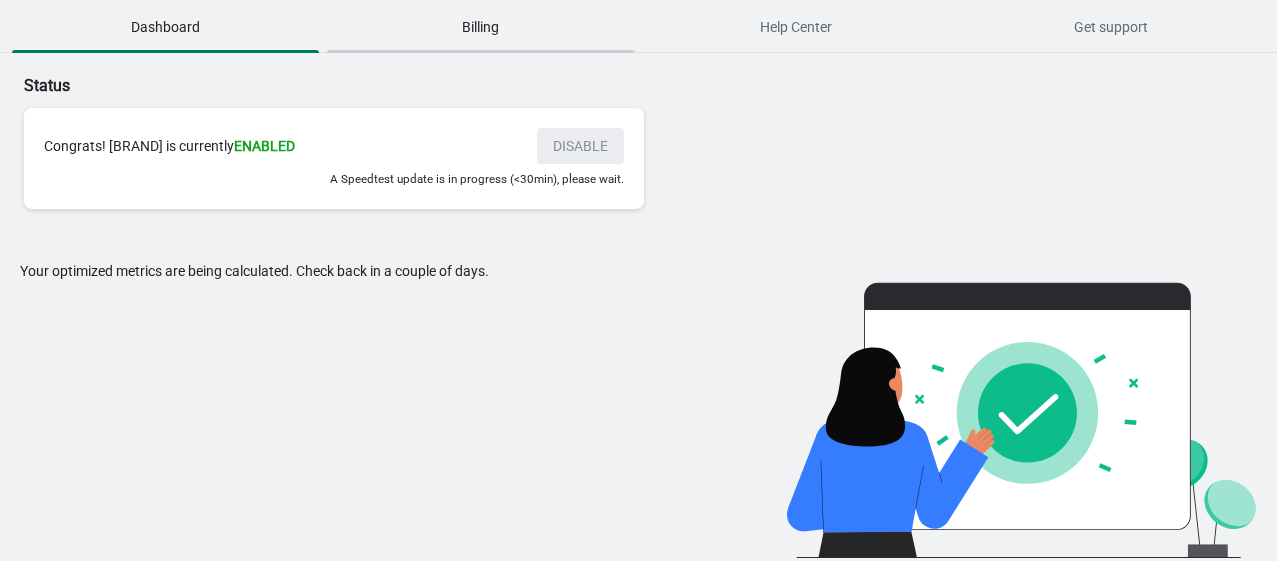 click on "Billing" at bounding box center [480, 27] 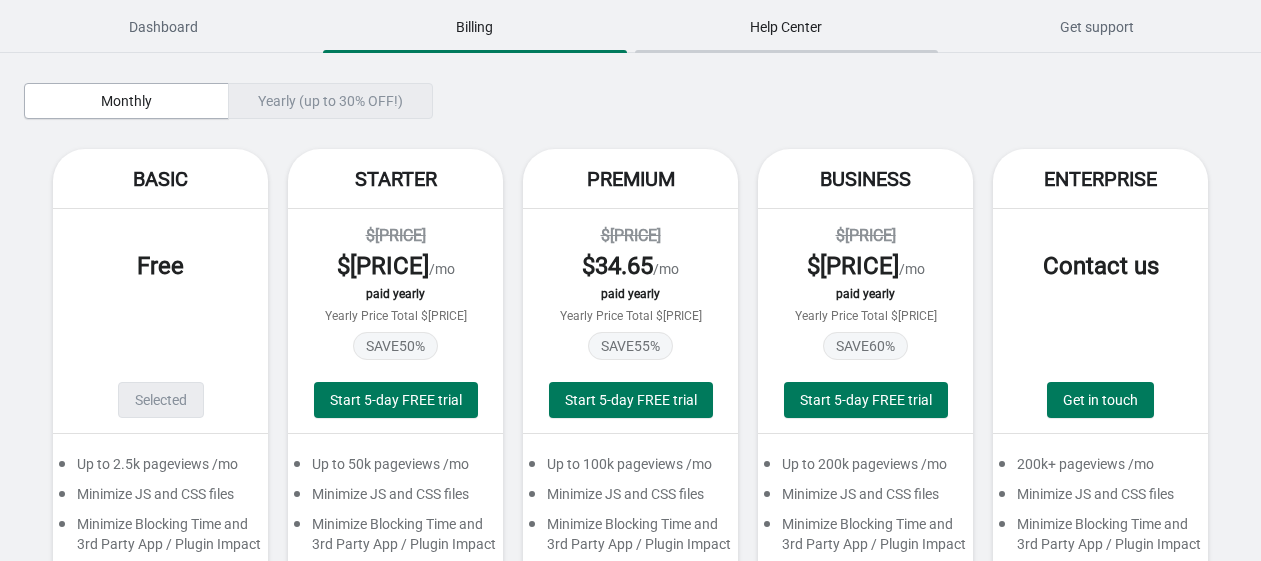 click on "Help Center" at bounding box center (786, 27) 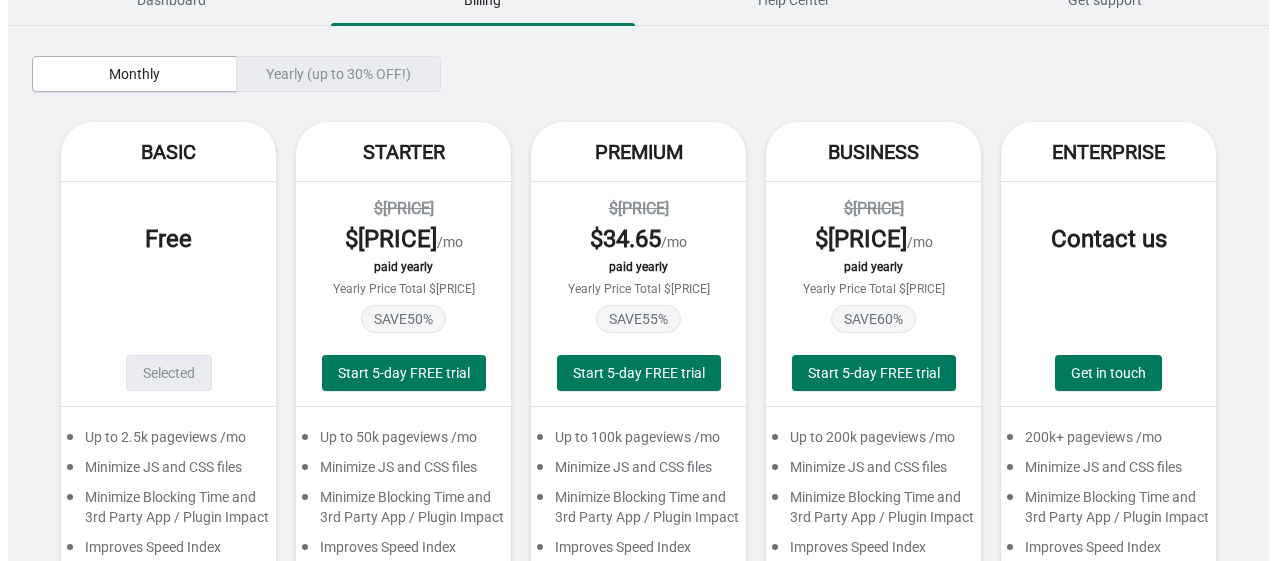 scroll, scrollTop: 0, scrollLeft: 0, axis: both 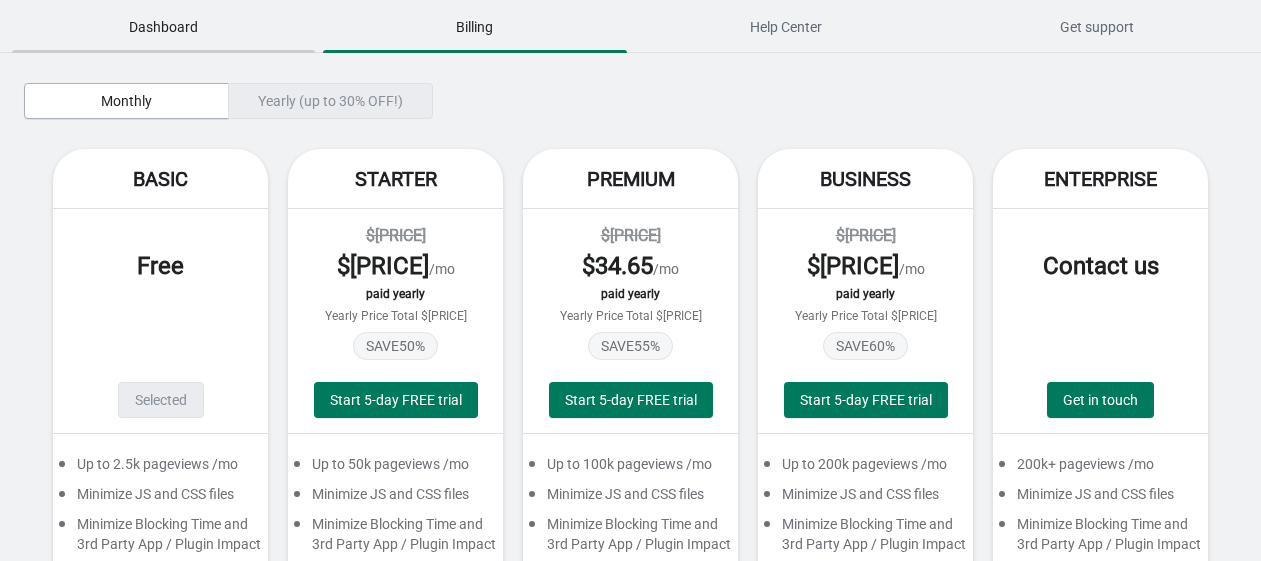 click on "Dashboard" at bounding box center [163, 27] 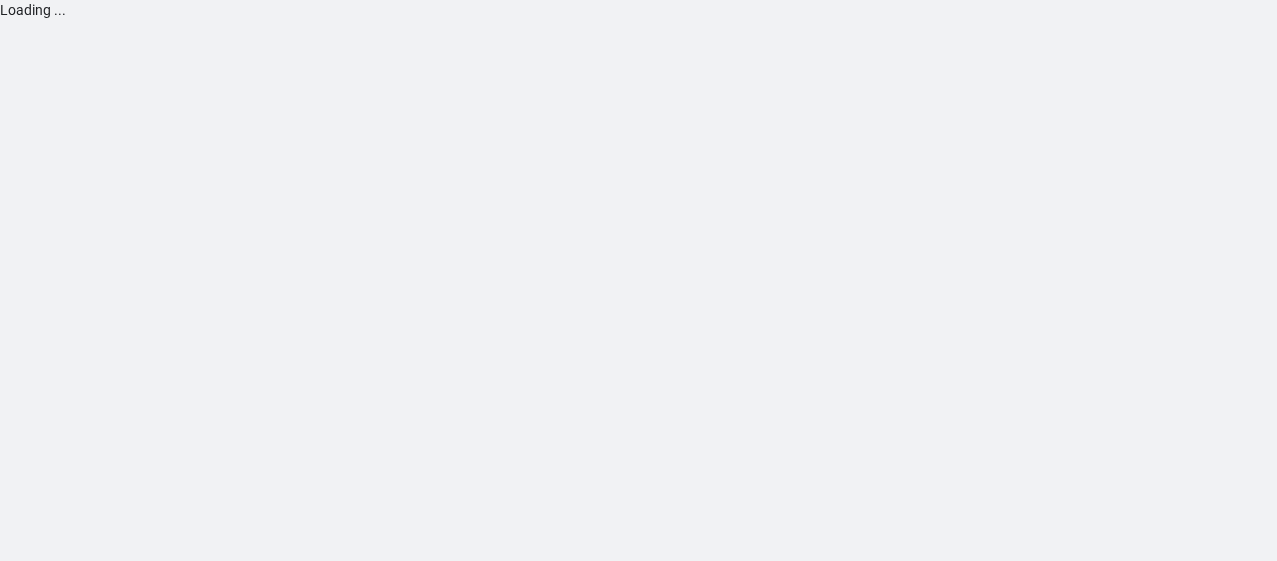 scroll, scrollTop: 0, scrollLeft: 0, axis: both 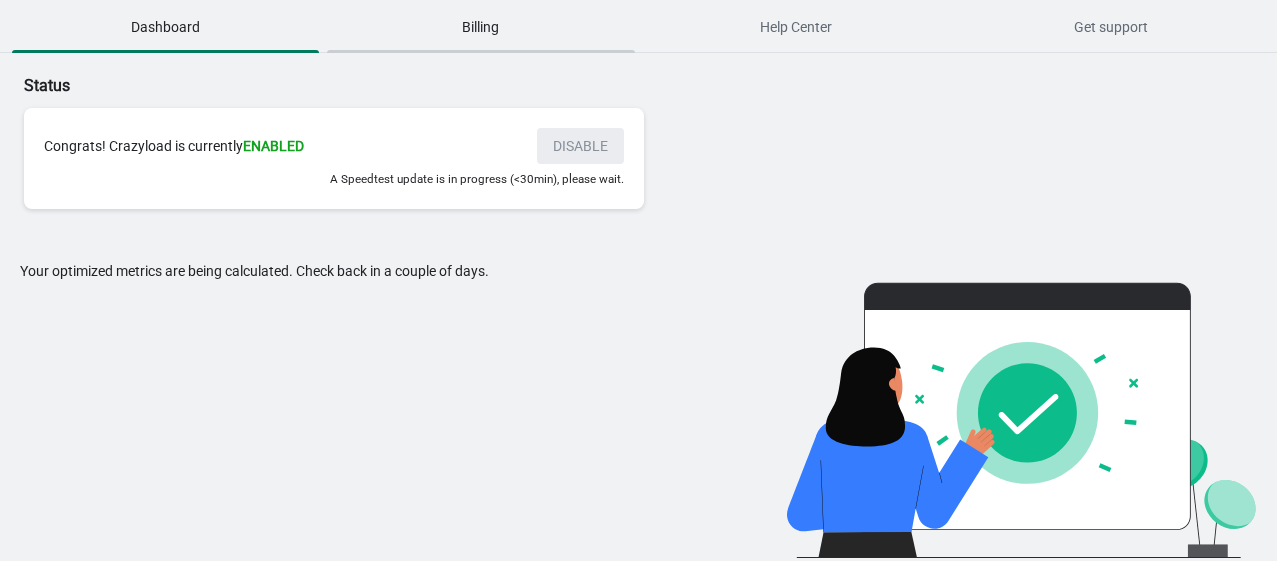 click on "Billing" at bounding box center [480, 27] 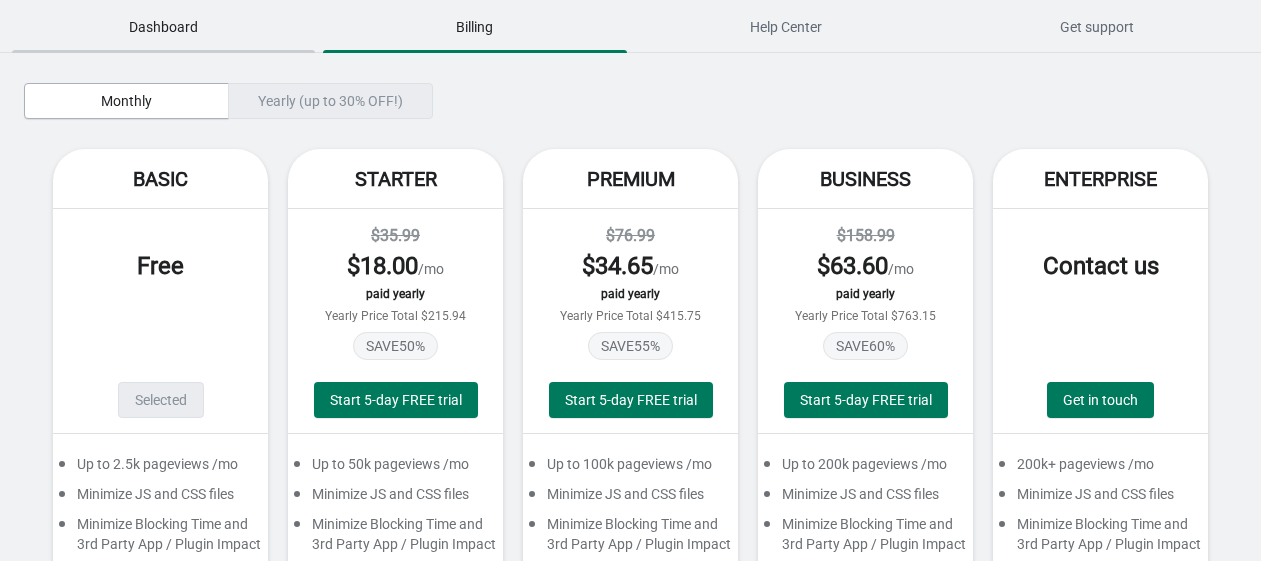 click on "Dashboard" at bounding box center [163, 27] 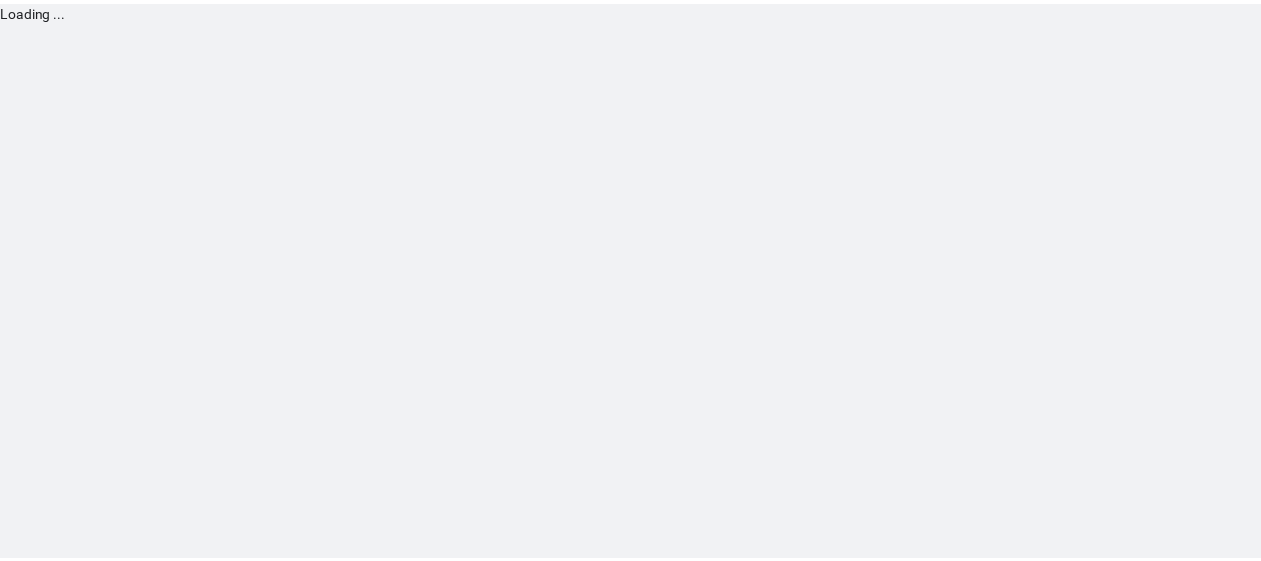 scroll, scrollTop: 0, scrollLeft: 0, axis: both 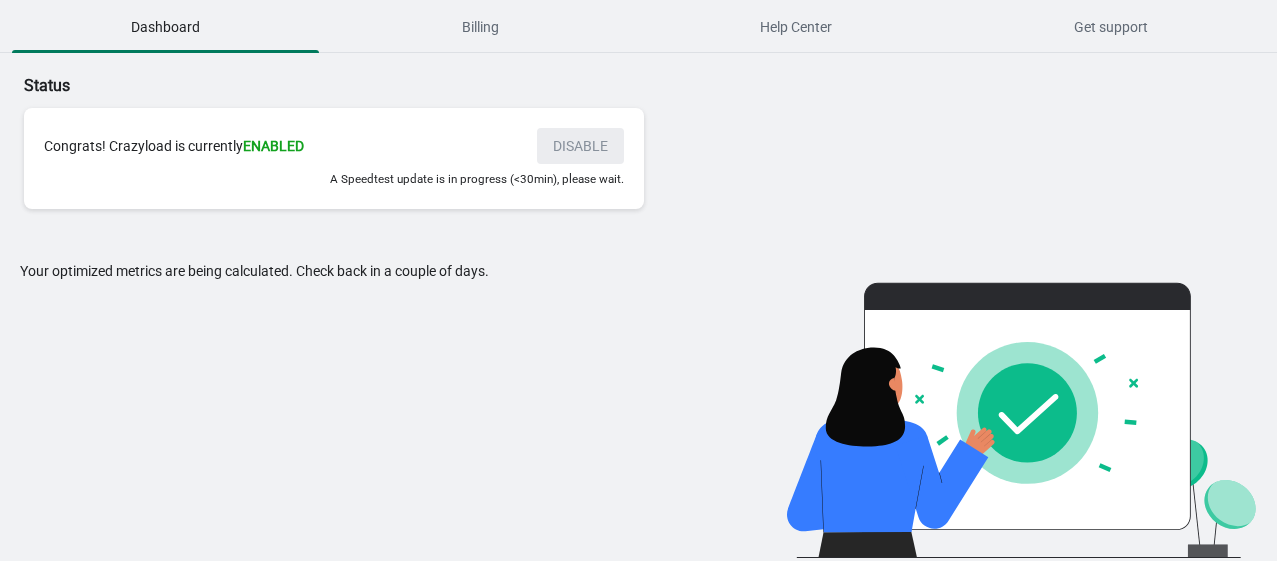 click on "Your optimized metrics are being calculated. Check back in a couple of days." at bounding box center [372, 409] 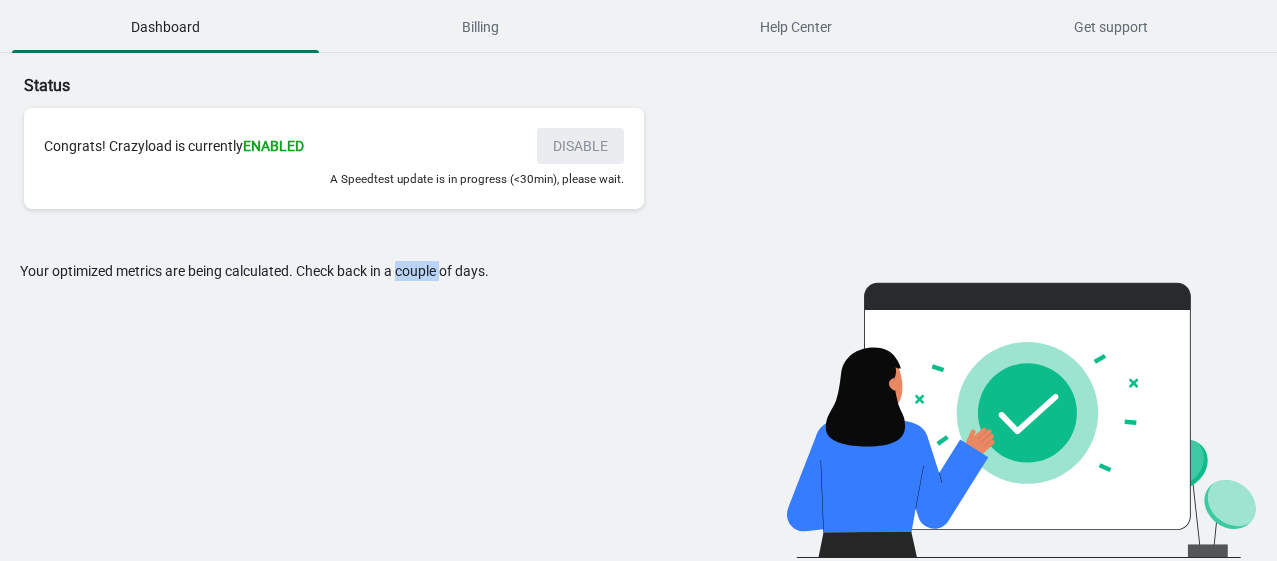 click on "Your optimized metrics are being calculated. Check back in a couple of days." at bounding box center [372, 409] 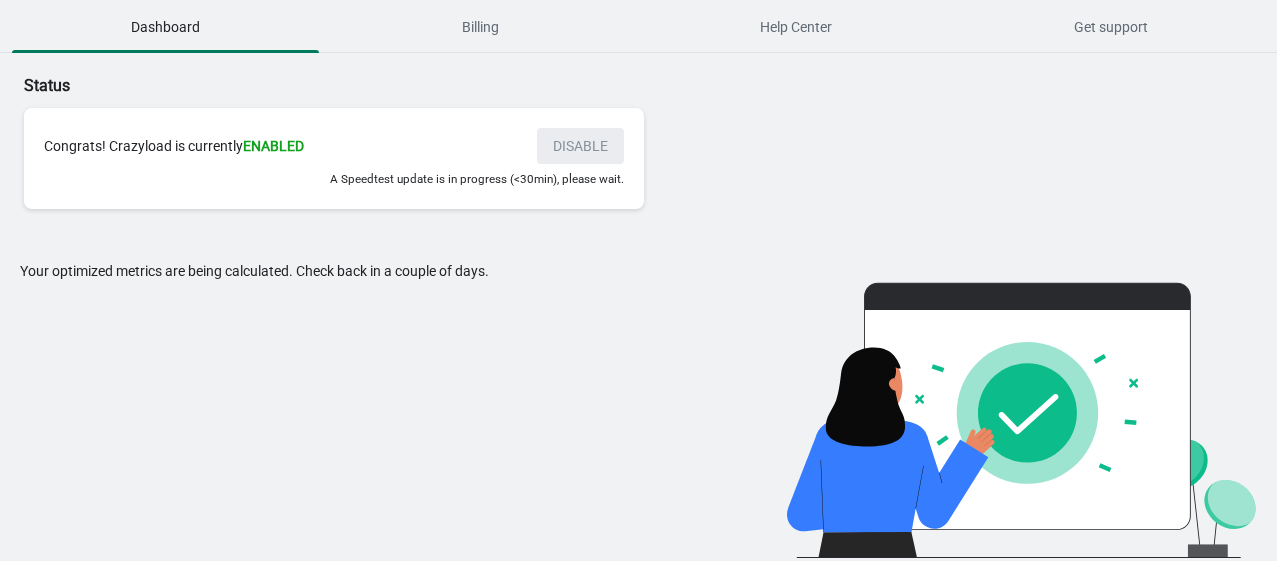 click on "Your optimized metrics are being calculated. Check back in a couple of days." at bounding box center (372, 409) 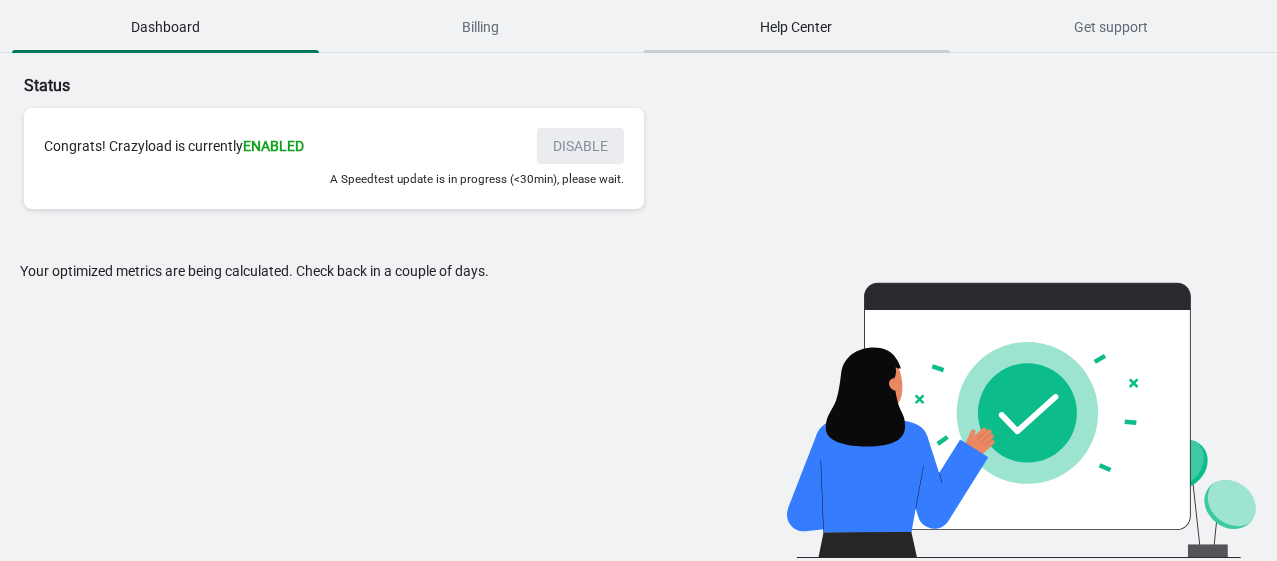 click on "Help Center" at bounding box center (796, 27) 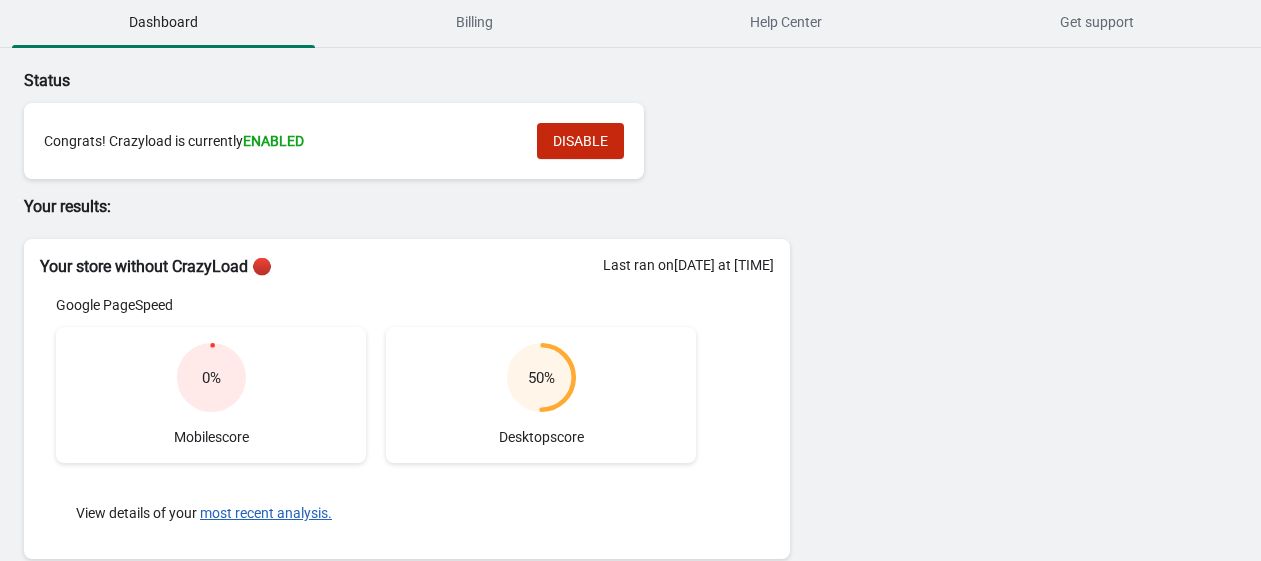 scroll, scrollTop: 0, scrollLeft: 0, axis: both 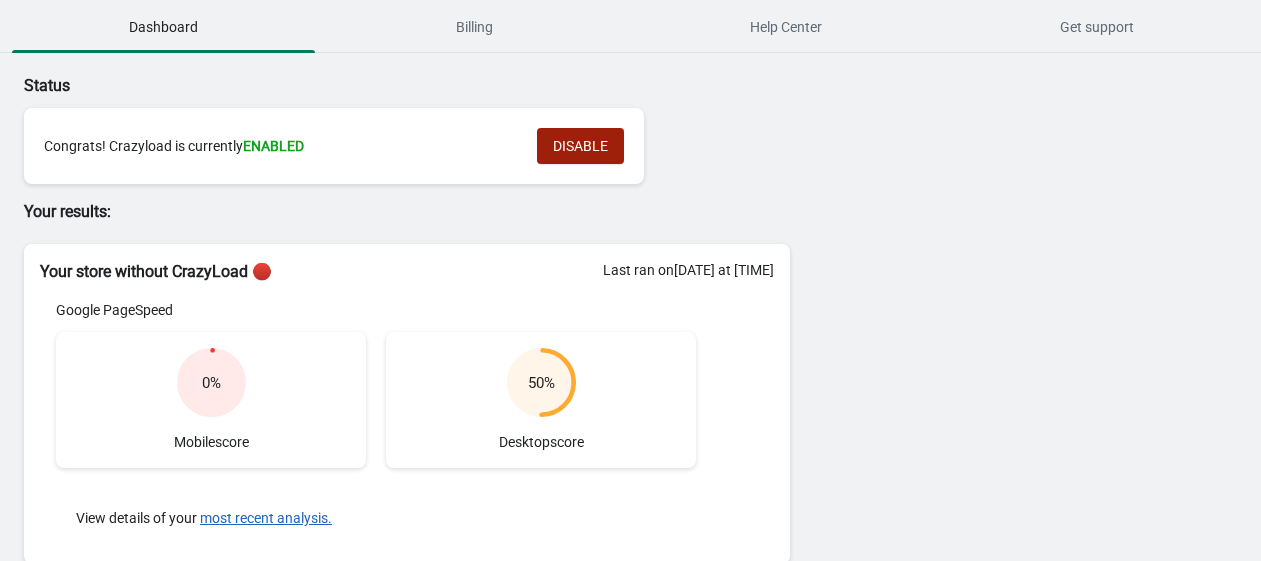 click on "DISABLE" at bounding box center [580, 146] 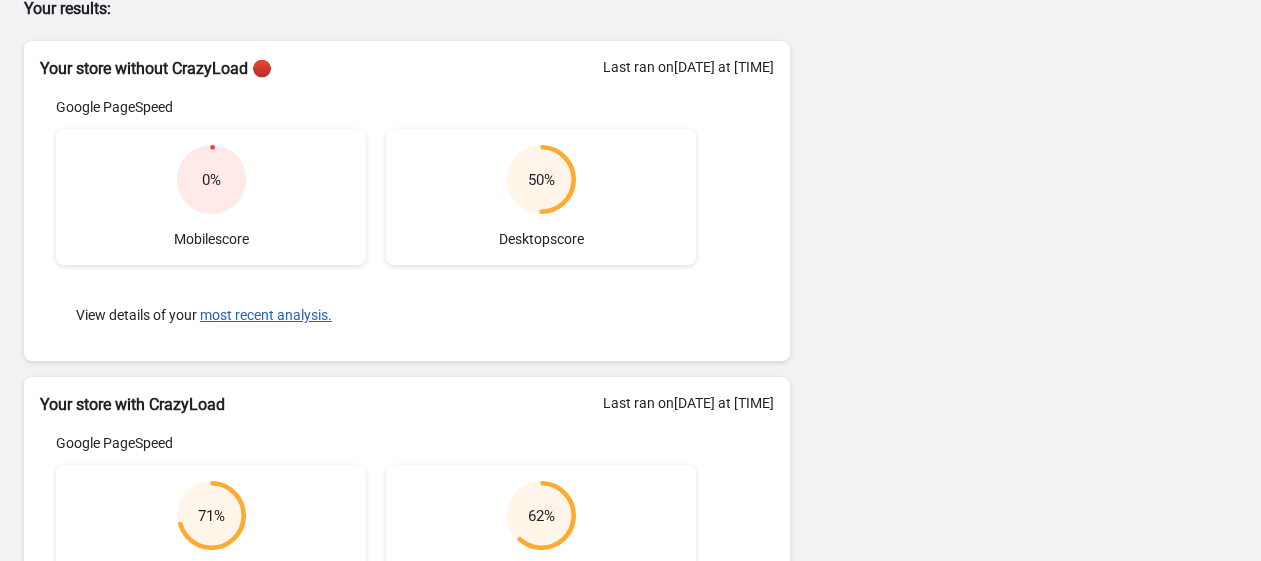 scroll, scrollTop: 196, scrollLeft: 0, axis: vertical 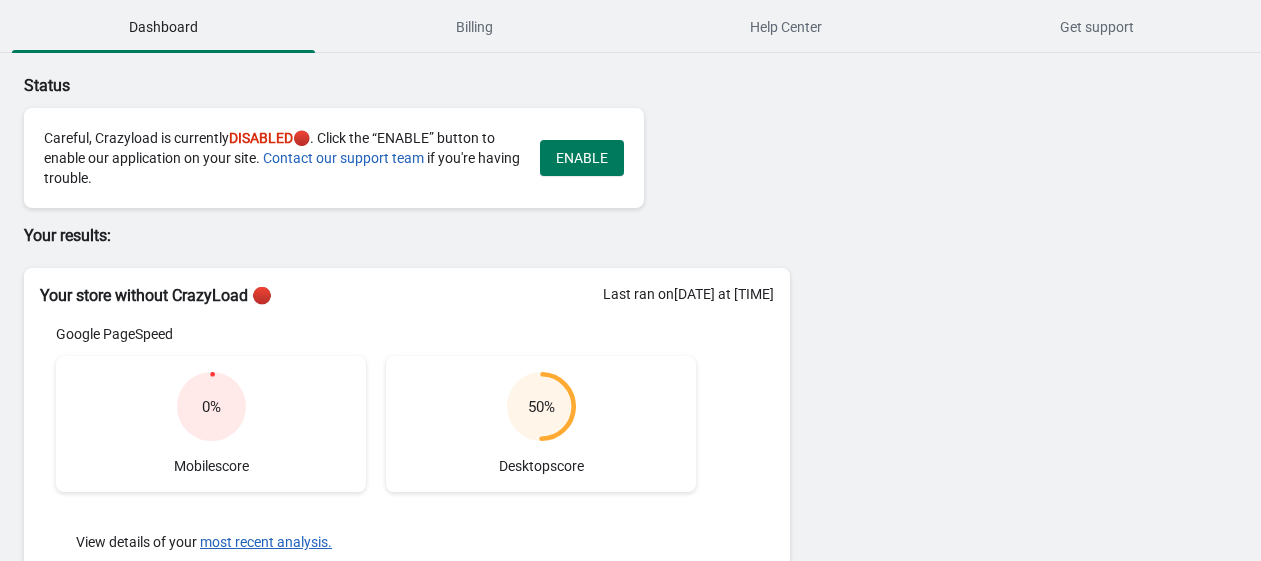 click on "Status Careful, Crazyload is currently  DISABLED  🔴. Click the “ENABLE” button to enable our application on your site.   Contact our support team   if you're having trouble. ENABLE Your results: Your store without CrazyLoad 🔴 Last ran on  [DATE] at [TIME] Google PageSpeed 0 % Mobile  score 50 % Desktop  score View details of your   most recent analysis. Your store with CrazyLoad Last ran on  [DATE] at [TIME] Google PageSpeed 71 % Mobile  score 62 % Desktop  score View details of your   most recent analysis. Did you know? CrazyLoad automatically optimizes your speed every 24 hours. It's important to note that you need to keep CrazyLoad installed on your store to keep those faster load-times." at bounding box center (630, 572) 